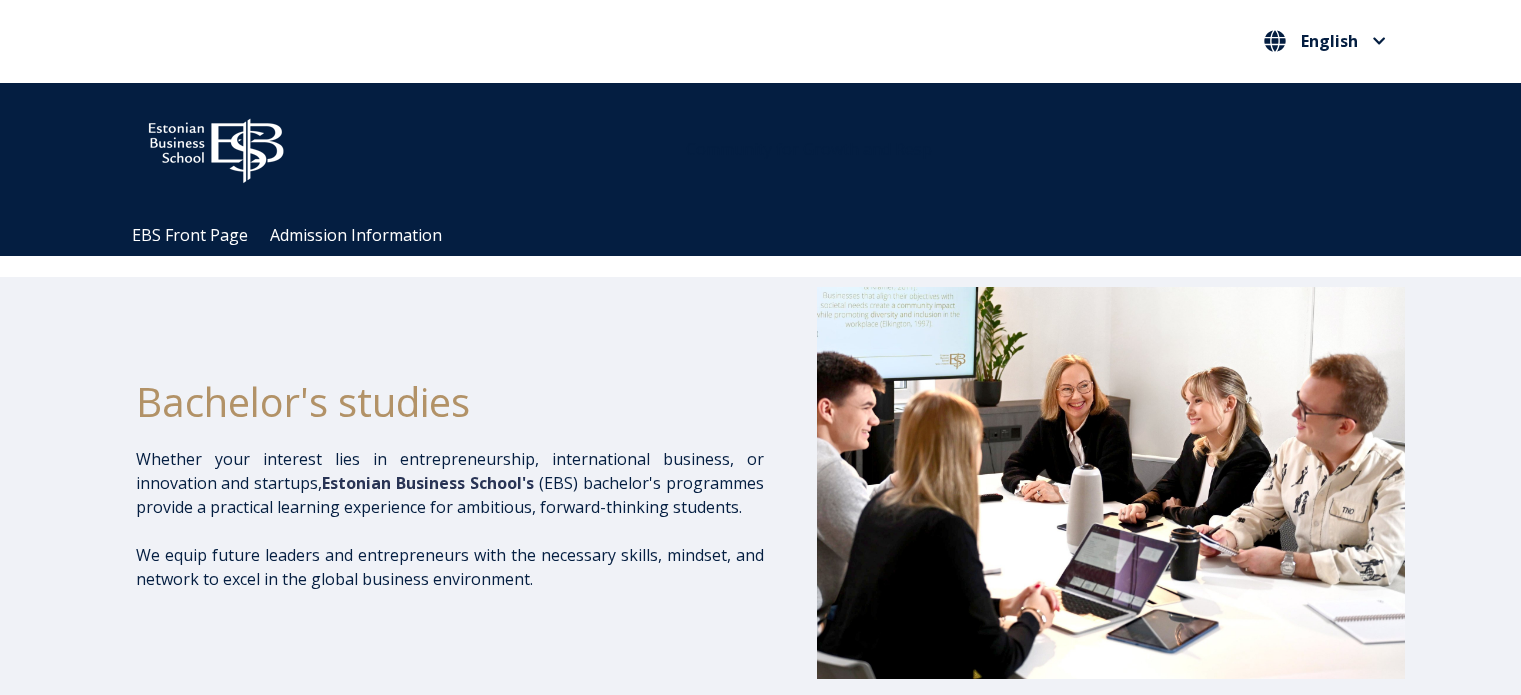 scroll, scrollTop: 0, scrollLeft: 0, axis: both 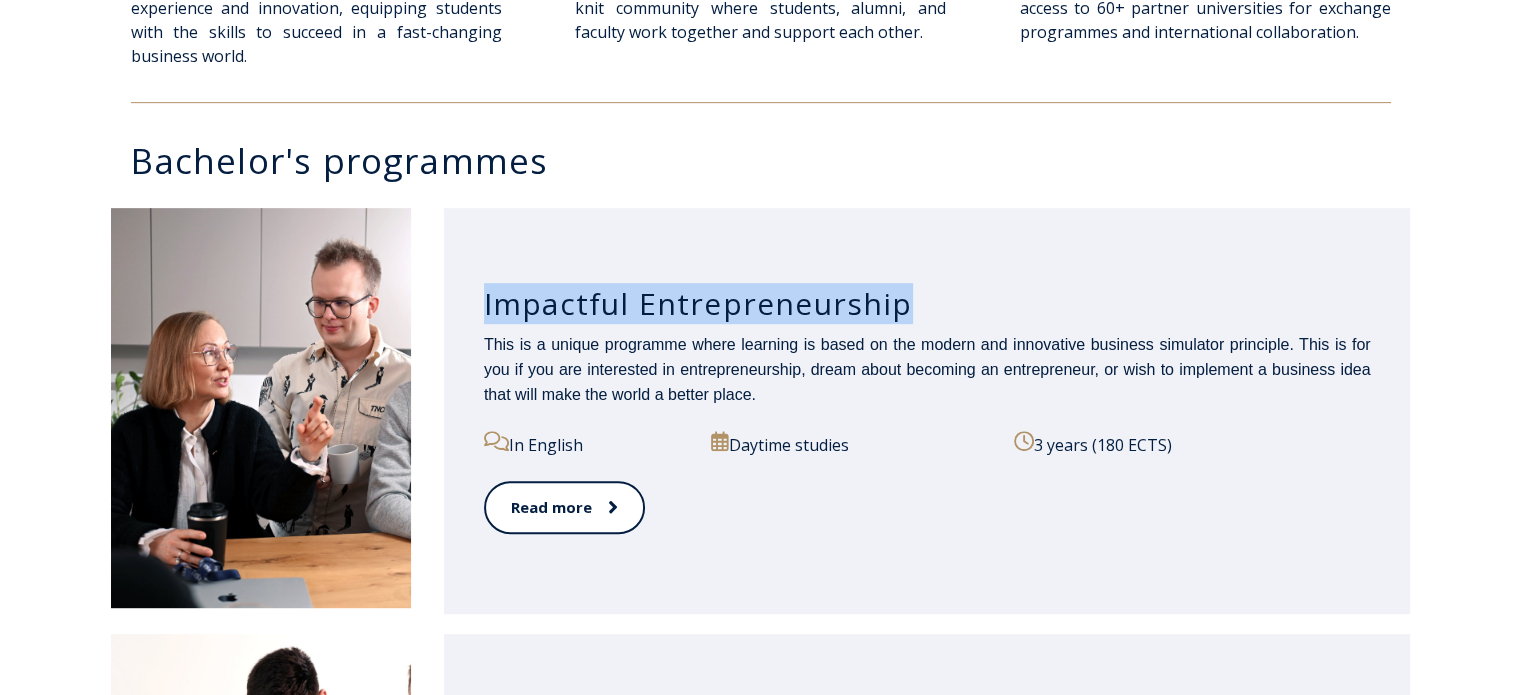 drag, startPoint x: 448, startPoint y: 297, endPoint x: 988, endPoint y: 303, distance: 540.0333 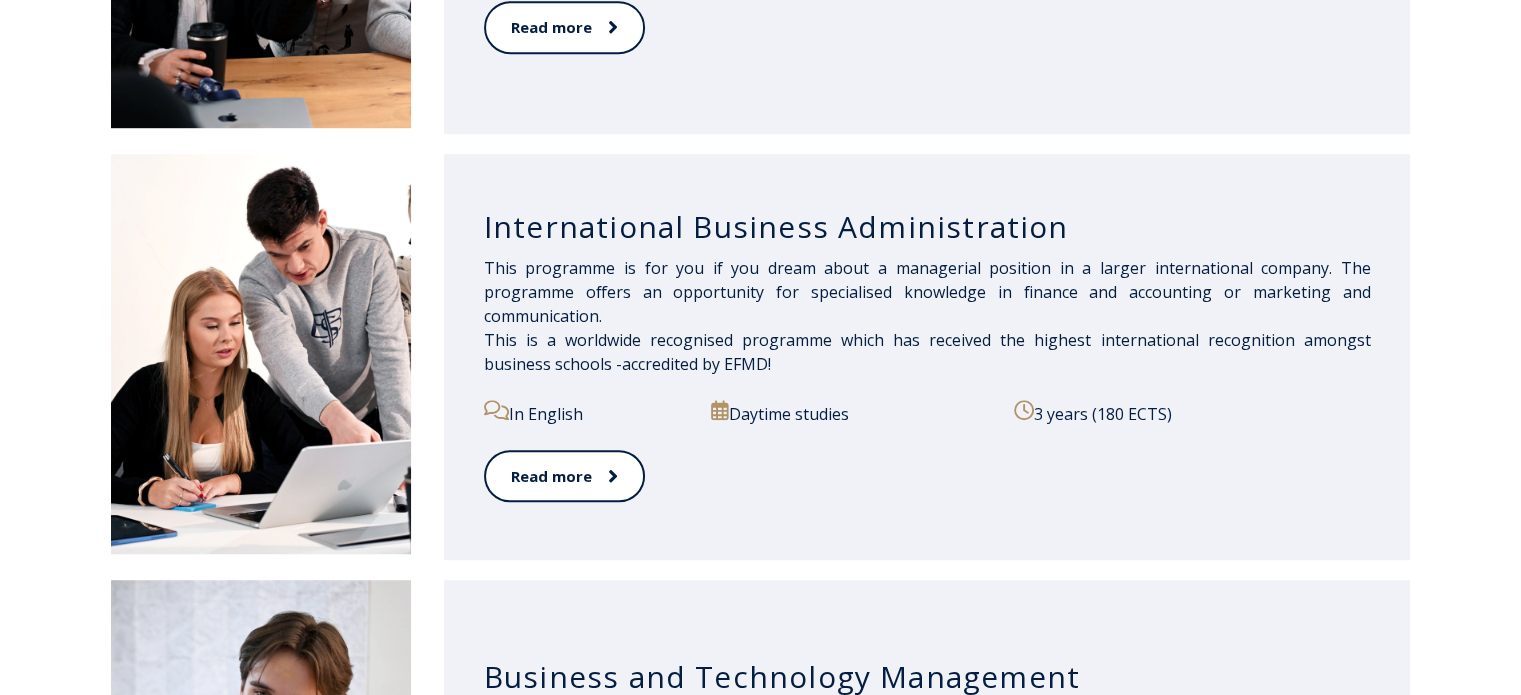 scroll, scrollTop: 1500, scrollLeft: 0, axis: vertical 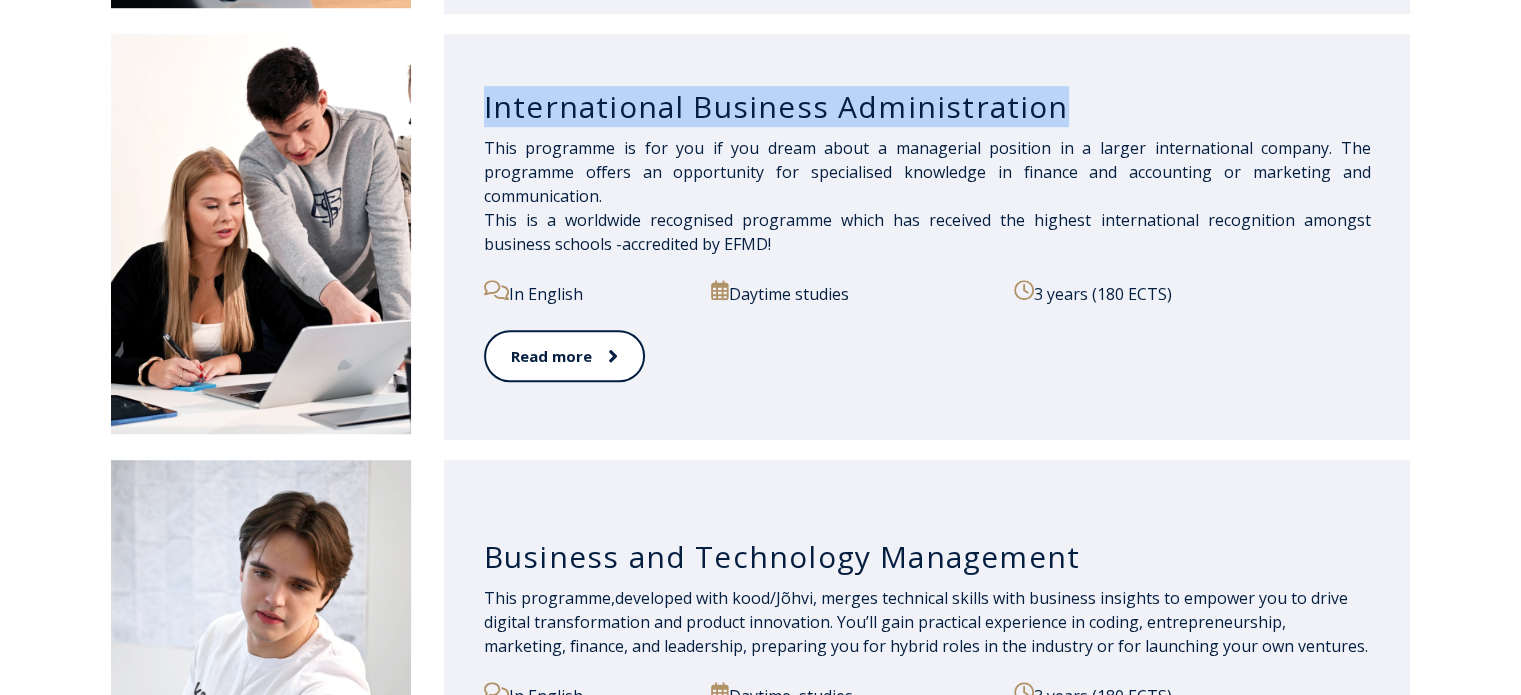drag, startPoint x: 476, startPoint y: 99, endPoint x: 1091, endPoint y: 106, distance: 615.03986 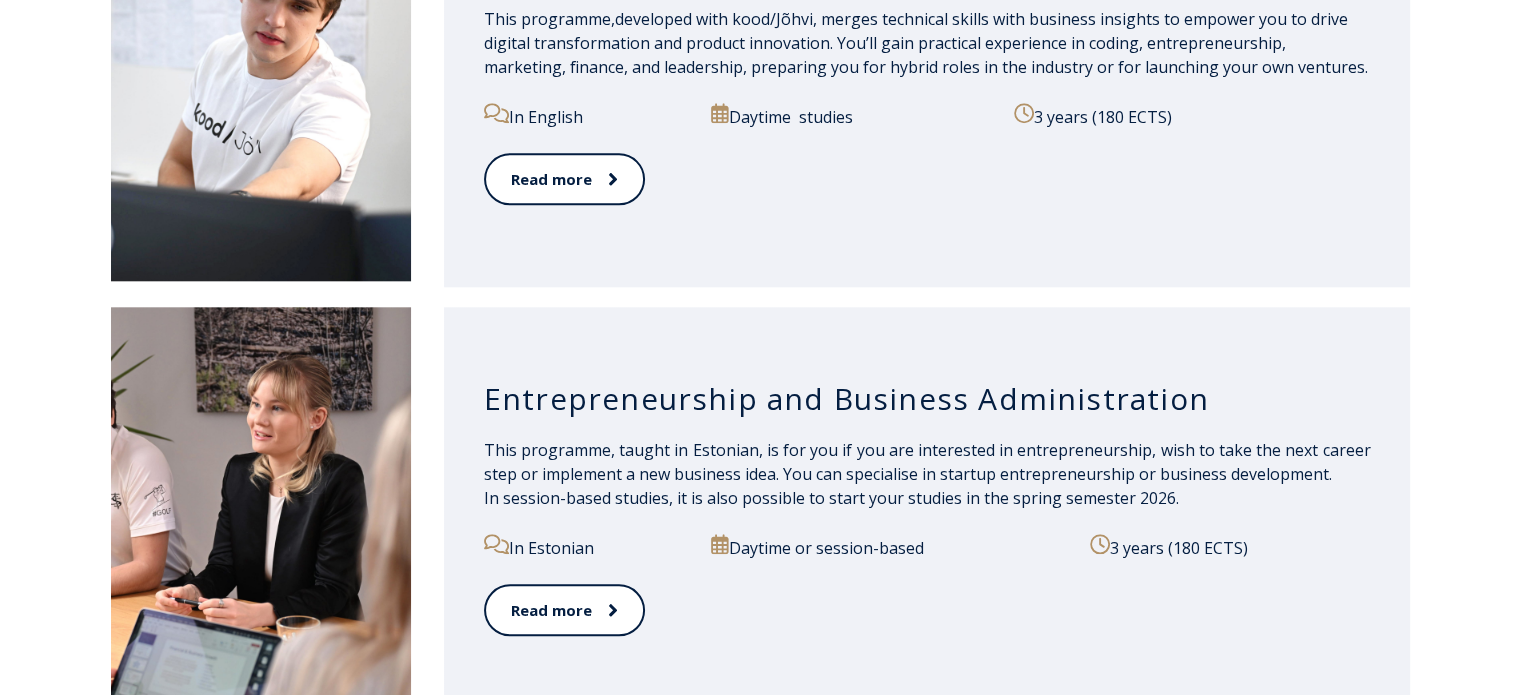 scroll, scrollTop: 2200, scrollLeft: 0, axis: vertical 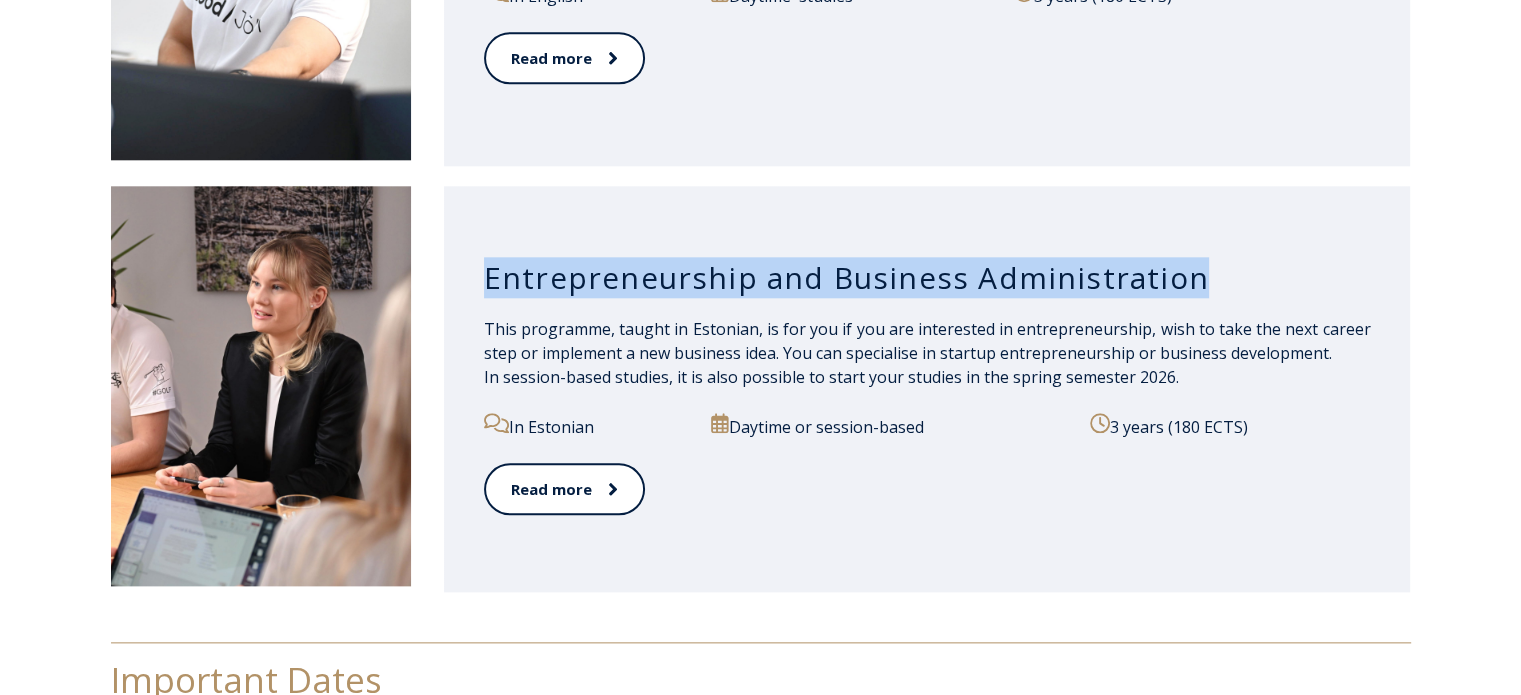 drag, startPoint x: 476, startPoint y: 275, endPoint x: 1334, endPoint y: 234, distance: 858.97906 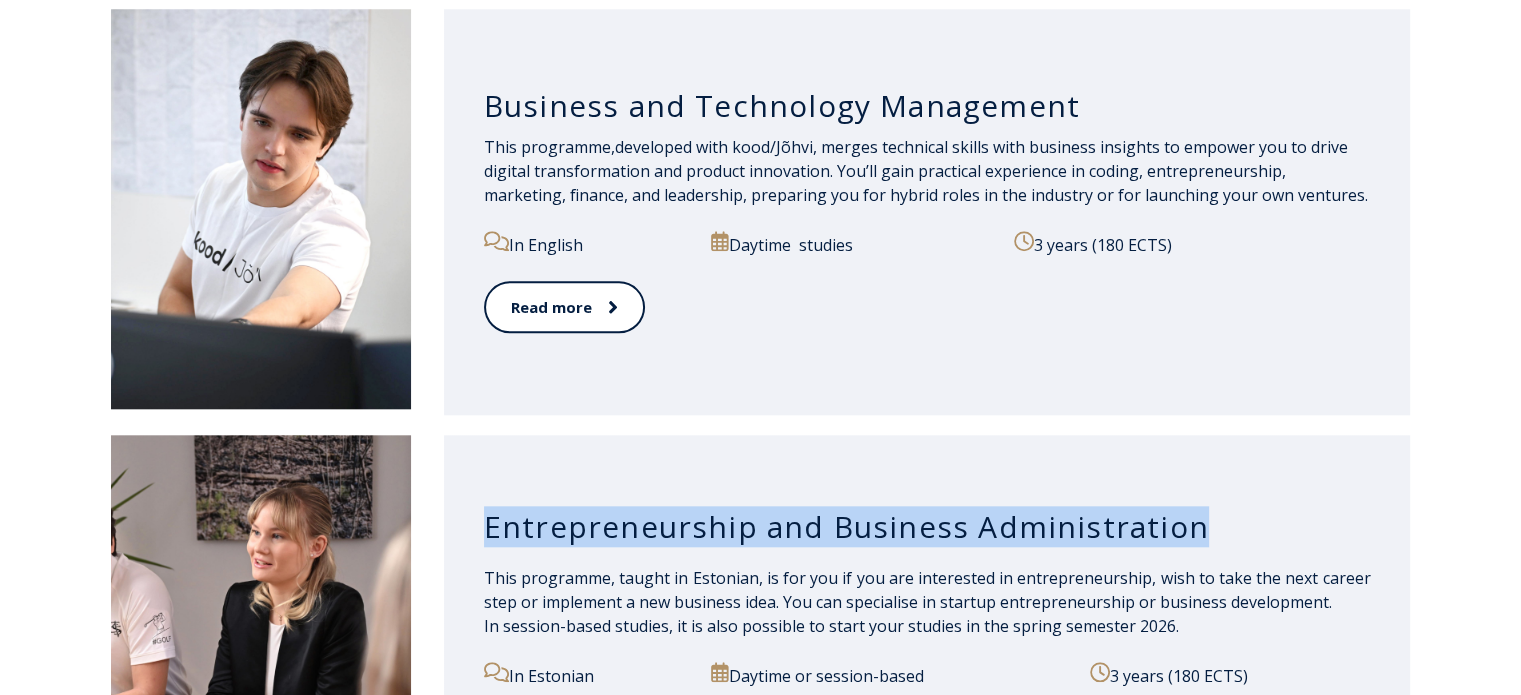 scroll, scrollTop: 1900, scrollLeft: 0, axis: vertical 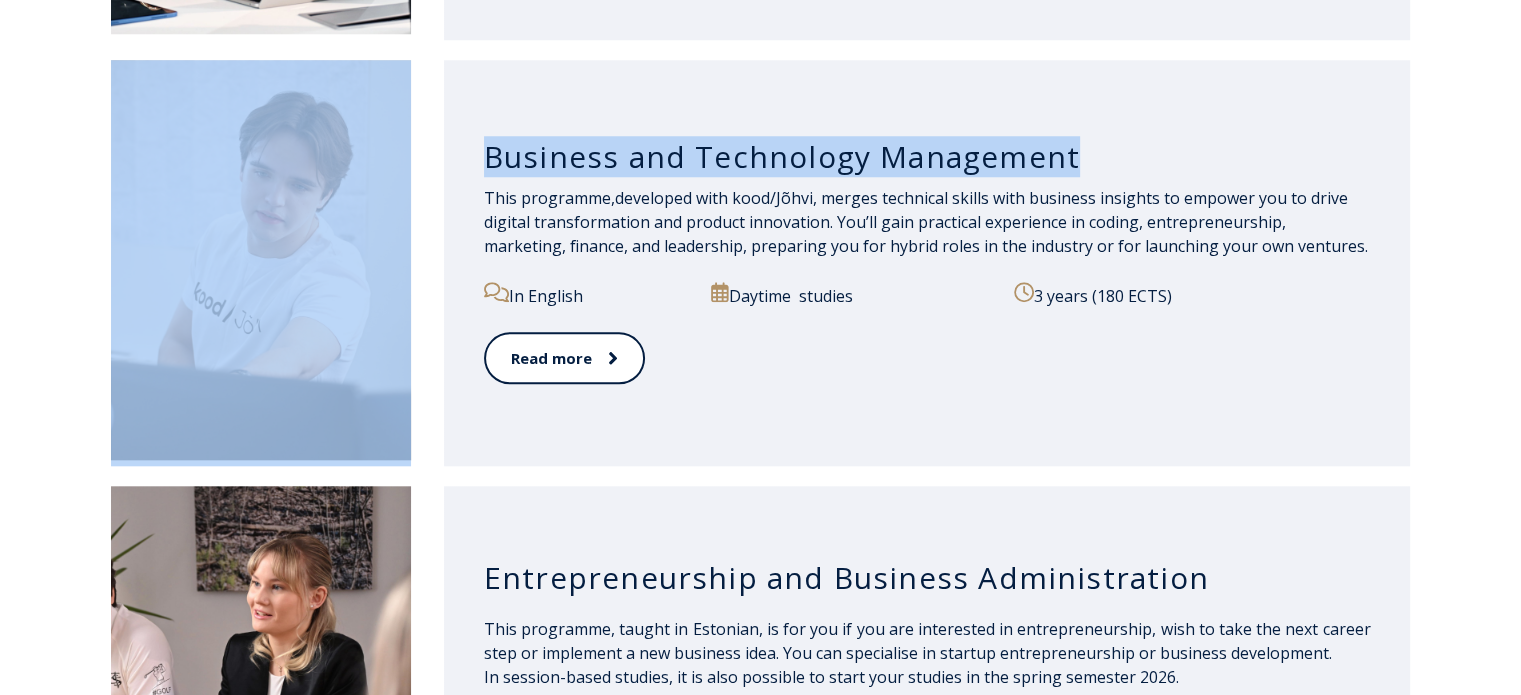 drag, startPoint x: 1130, startPoint y: 161, endPoint x: 386, endPoint y: 139, distance: 744.3252 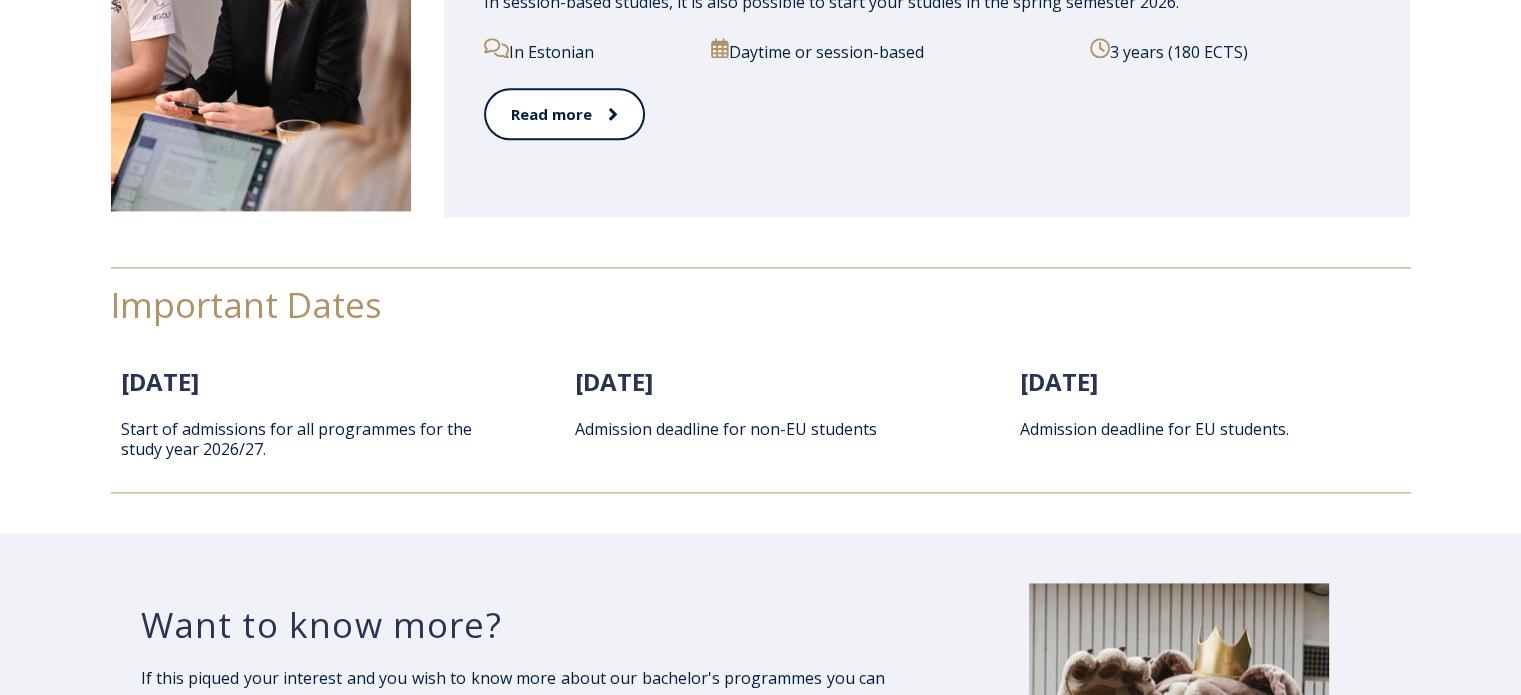 scroll, scrollTop: 2600, scrollLeft: 0, axis: vertical 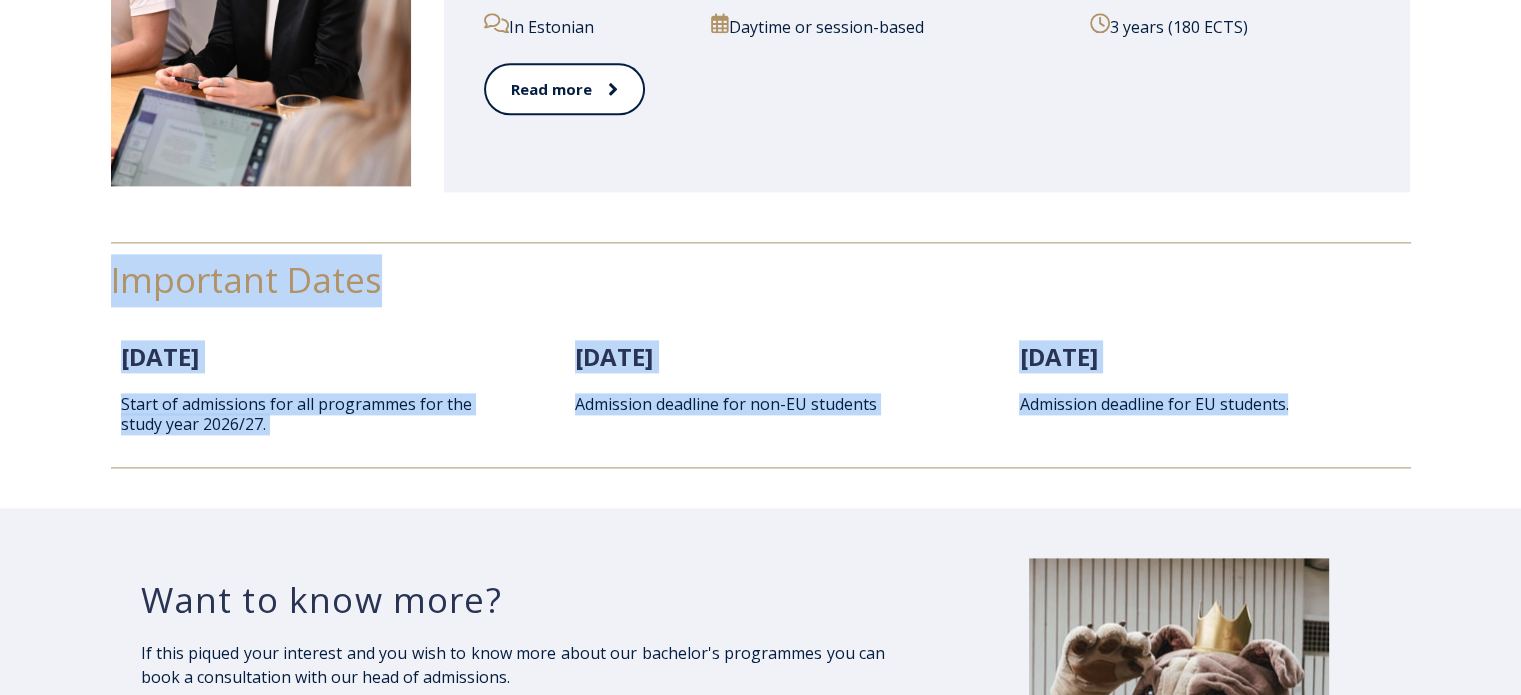 drag, startPoint x: 95, startPoint y: 272, endPoint x: 1323, endPoint y: 368, distance: 1231.7467 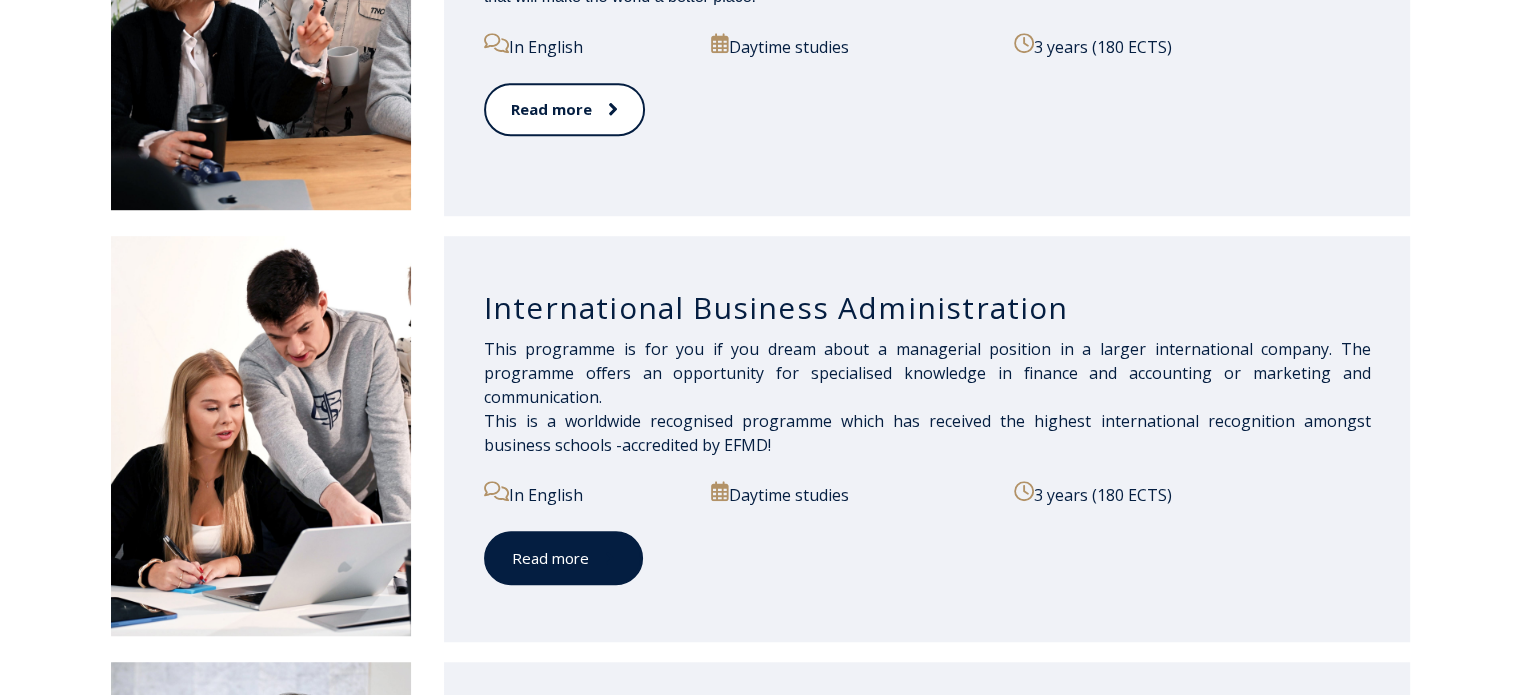 scroll, scrollTop: 1300, scrollLeft: 0, axis: vertical 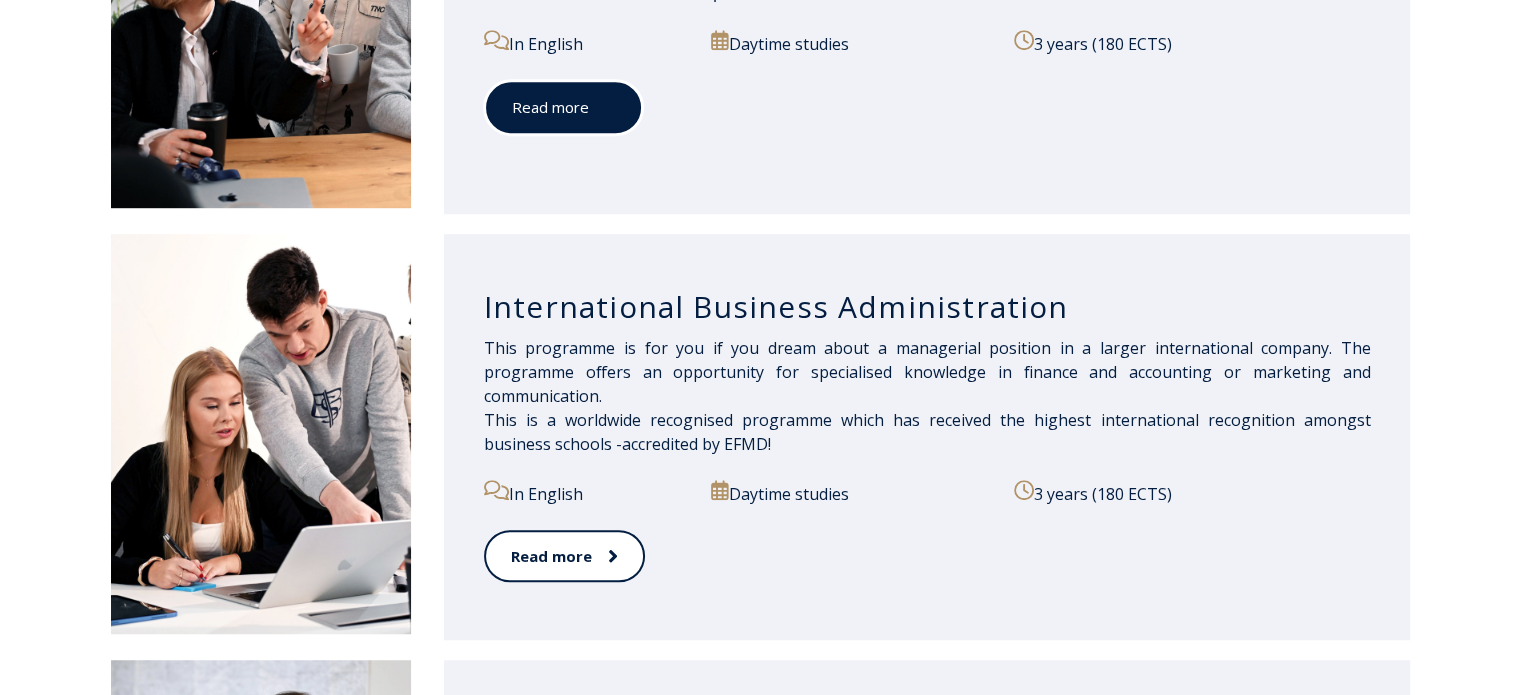 click at bounding box center (602, 107) 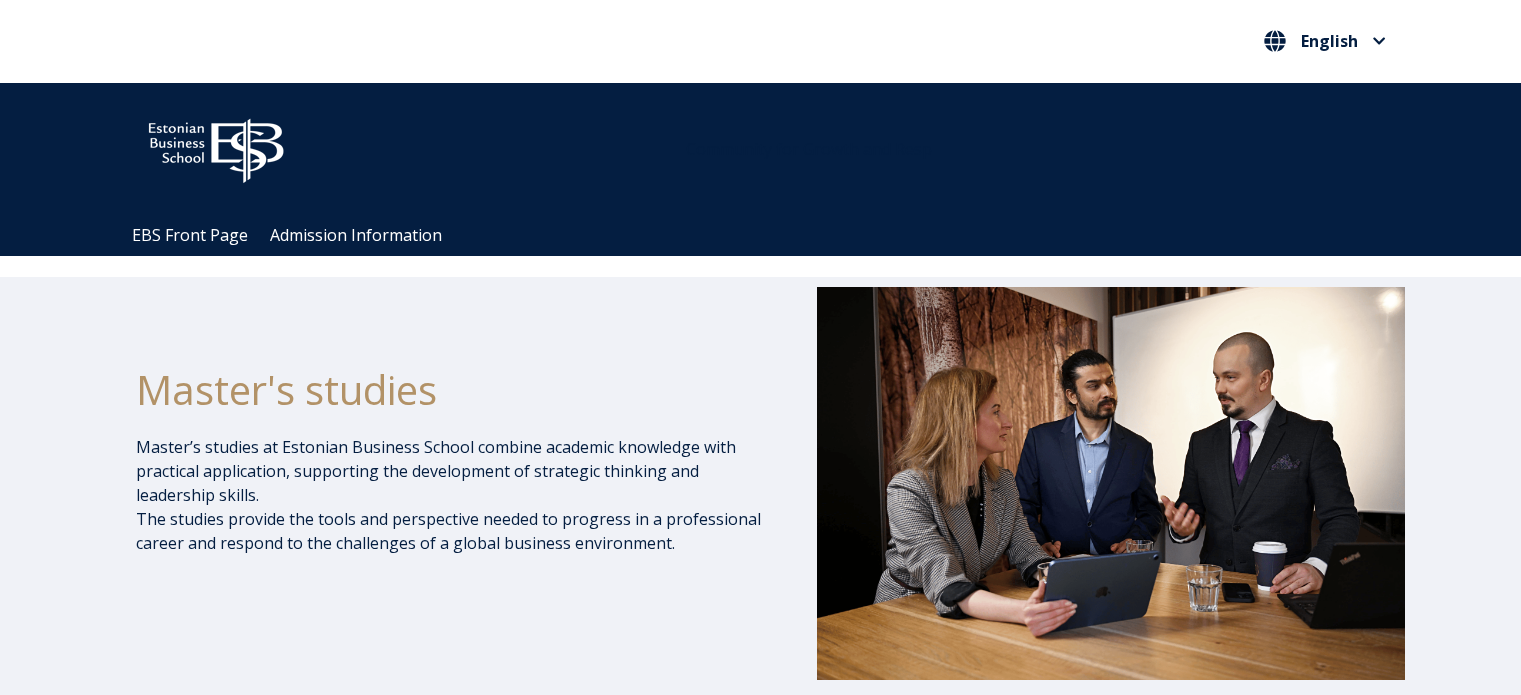 scroll, scrollTop: 717, scrollLeft: 0, axis: vertical 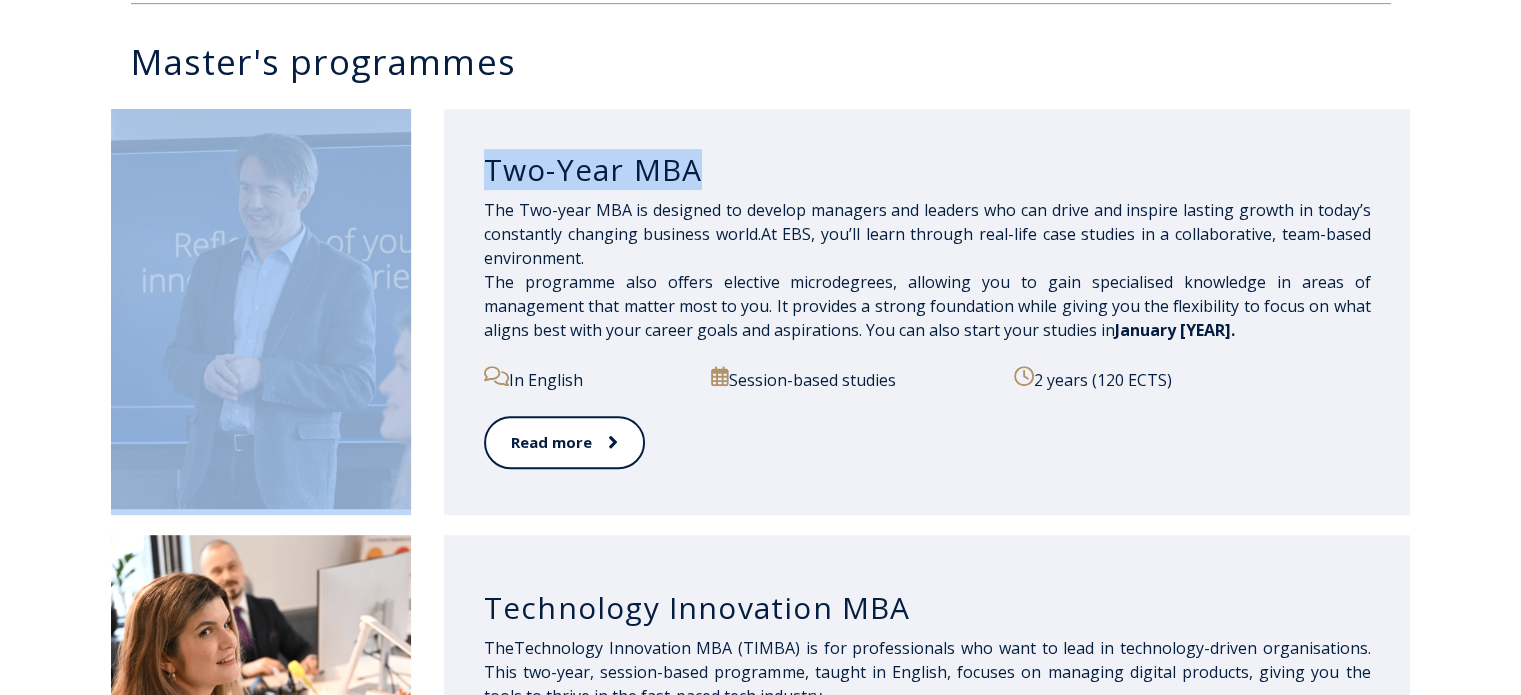 drag, startPoint x: 706, startPoint y: 170, endPoint x: 420, endPoint y: 159, distance: 286.21146 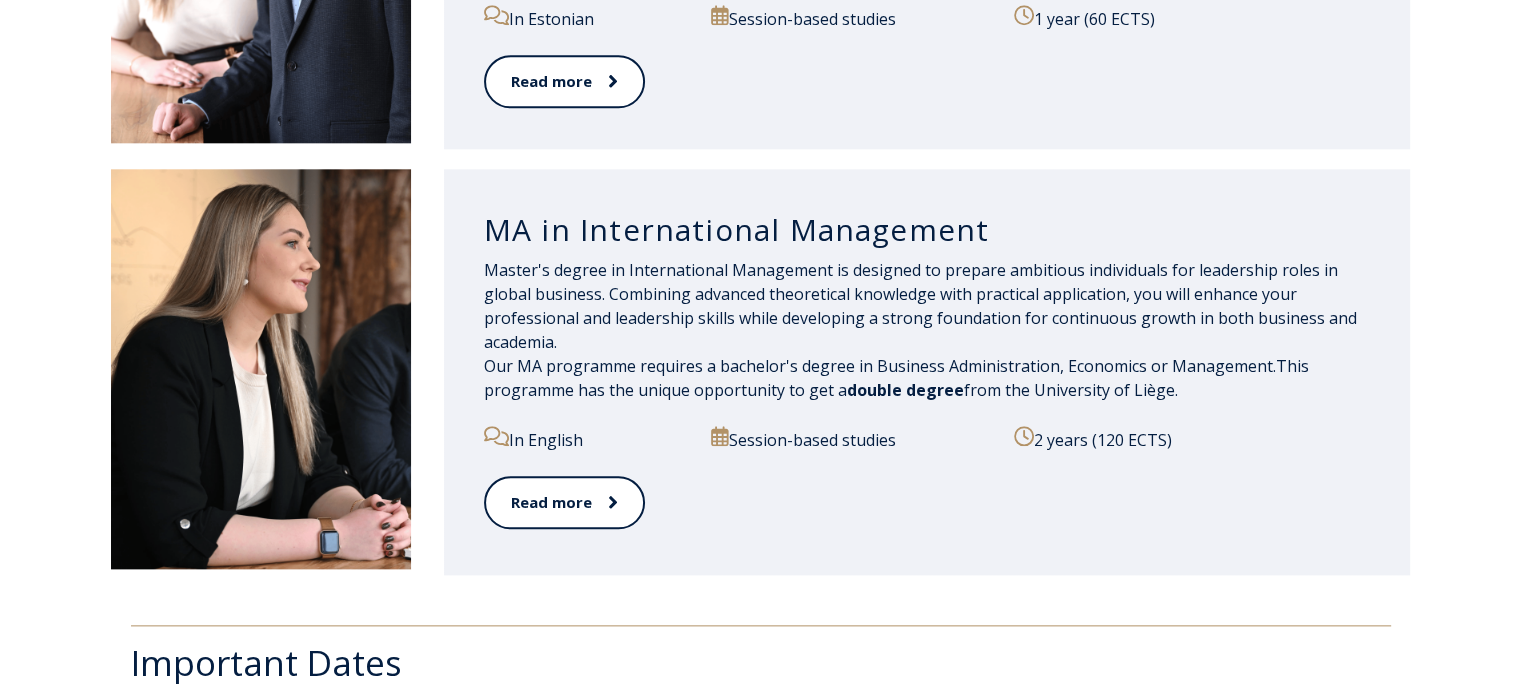 scroll, scrollTop: 2300, scrollLeft: 0, axis: vertical 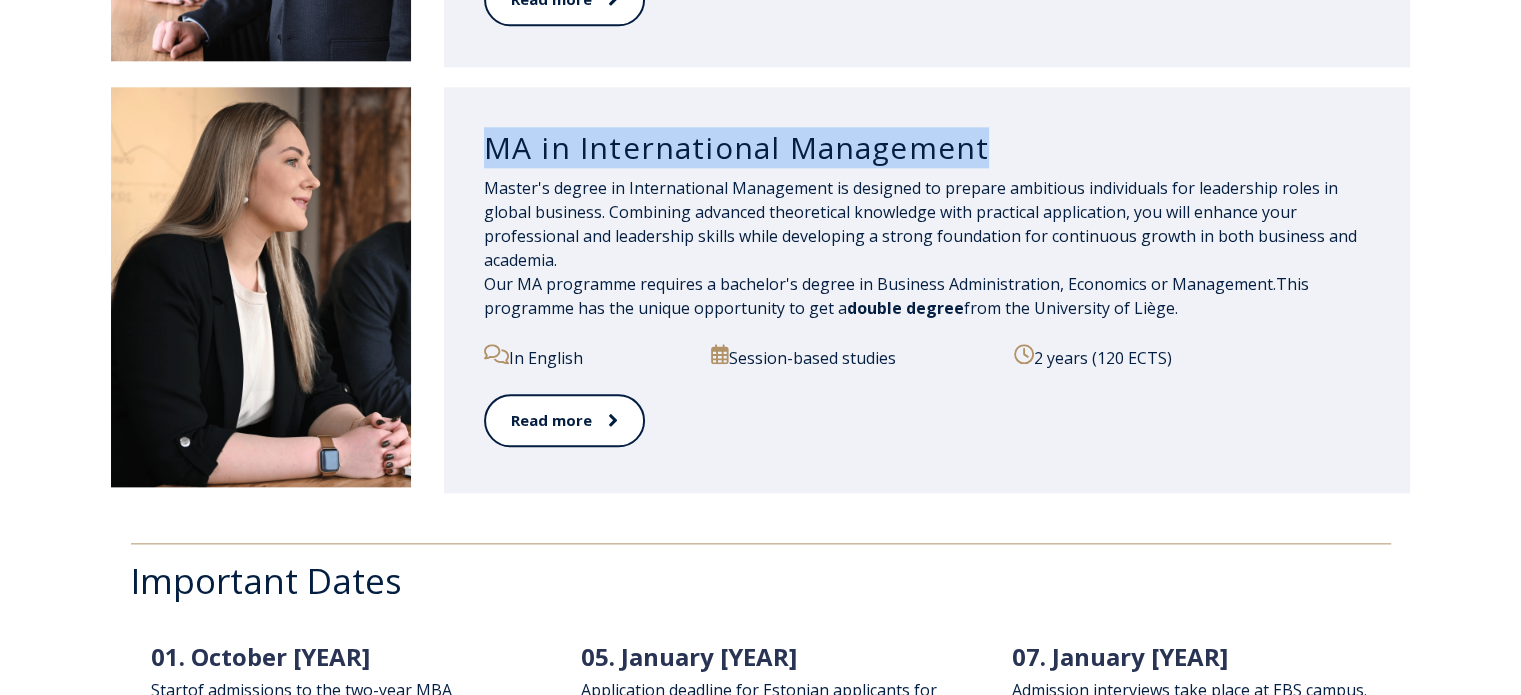 drag, startPoint x: 485, startPoint y: 135, endPoint x: 1115, endPoint y: 110, distance: 630.49585 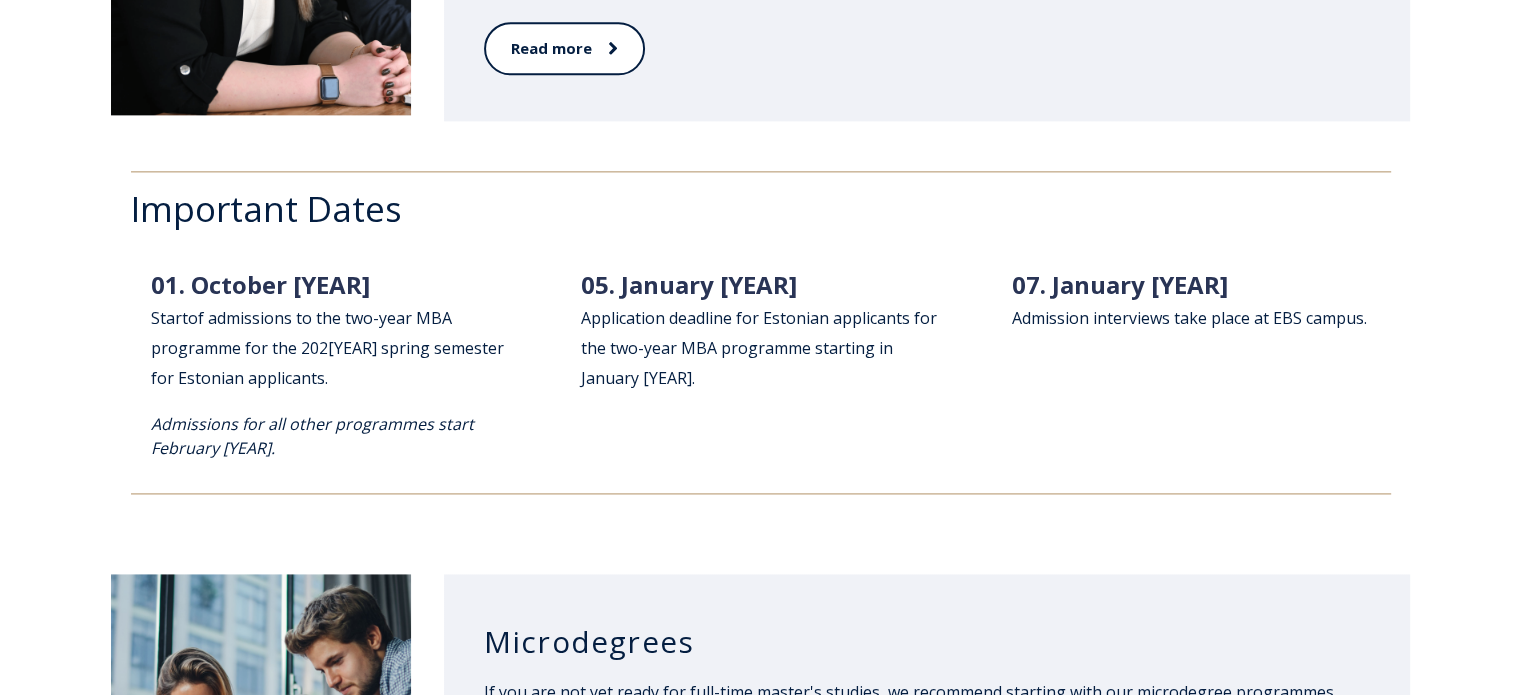 scroll, scrollTop: 2700, scrollLeft: 0, axis: vertical 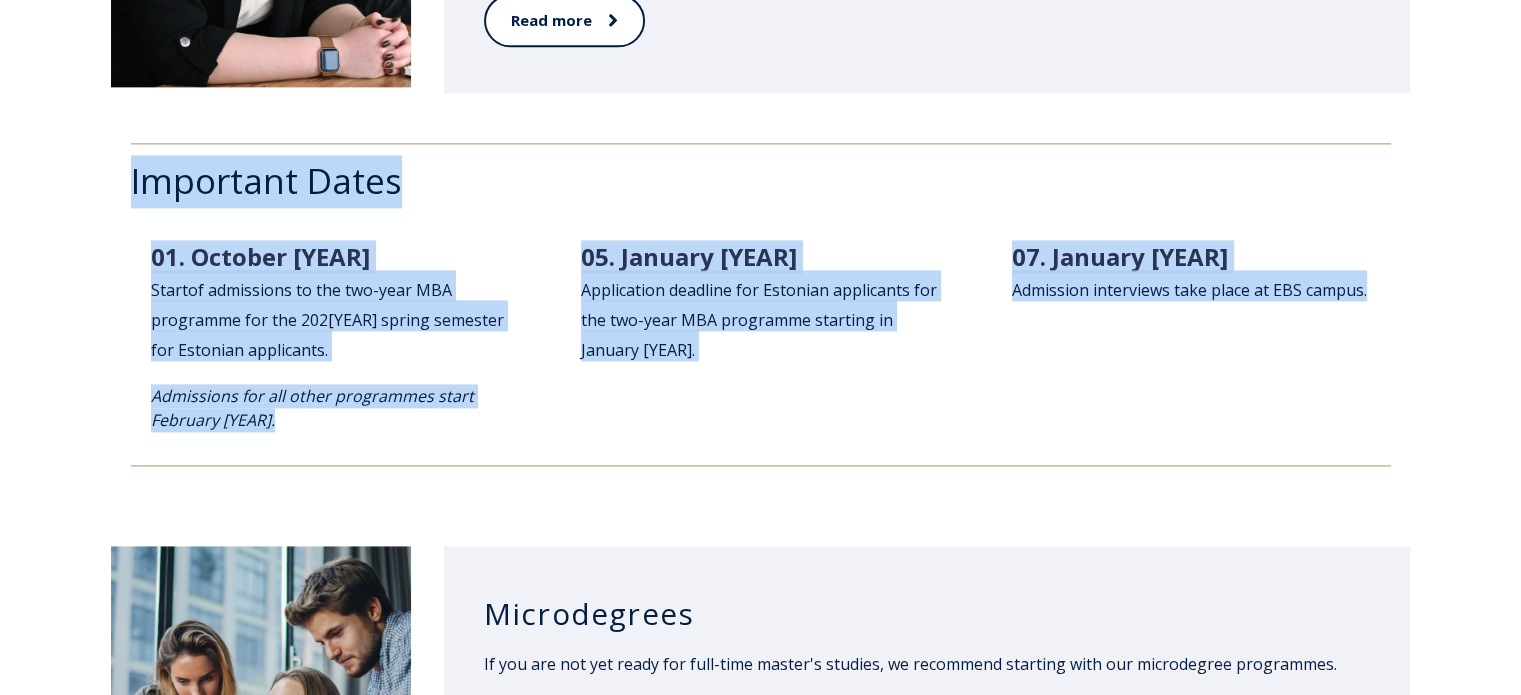 drag, startPoint x: 120, startPoint y: 198, endPoint x: 1492, endPoint y: 351, distance: 1380.5046 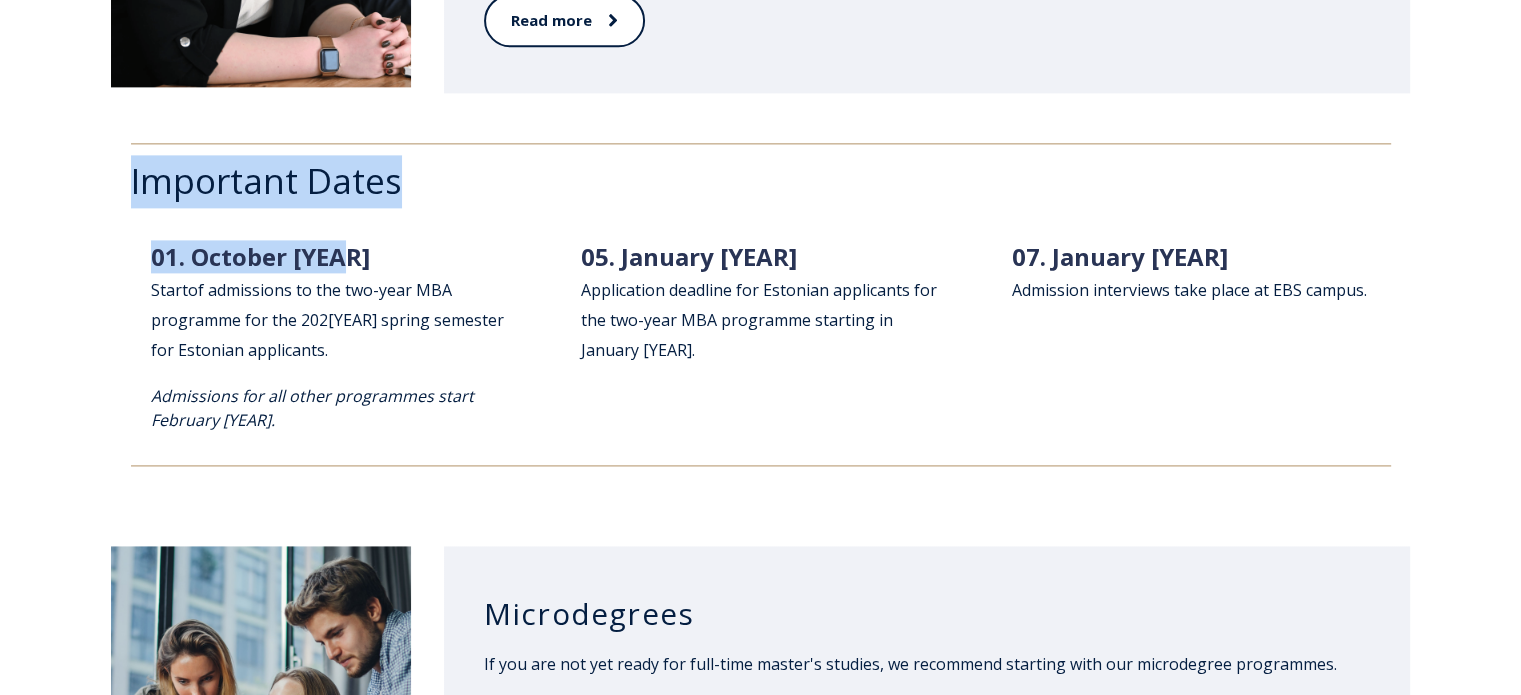 drag, startPoint x: 360, startPoint y: 256, endPoint x: 152, endPoint y: 243, distance: 208.40585 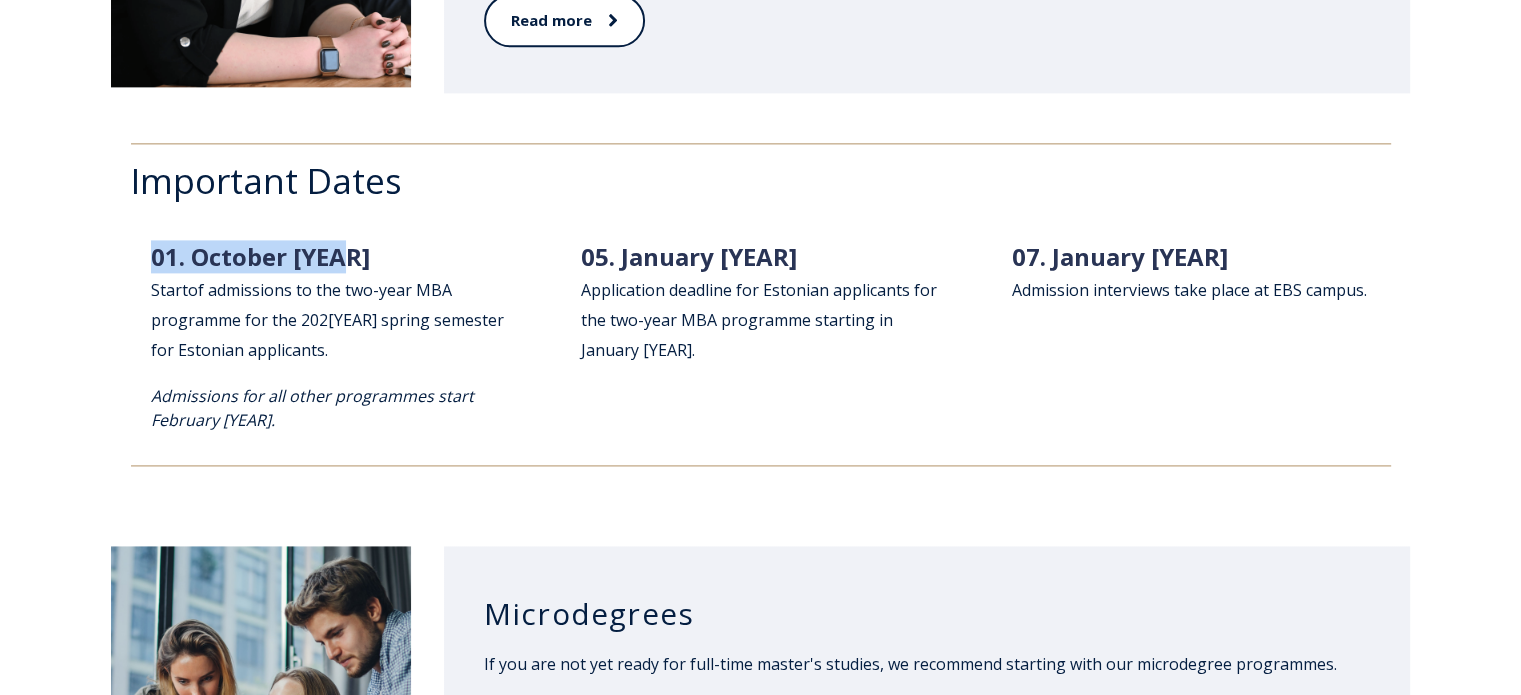 drag, startPoint x: 323, startPoint y: 263, endPoint x: 114, endPoint y: 259, distance: 209.03827 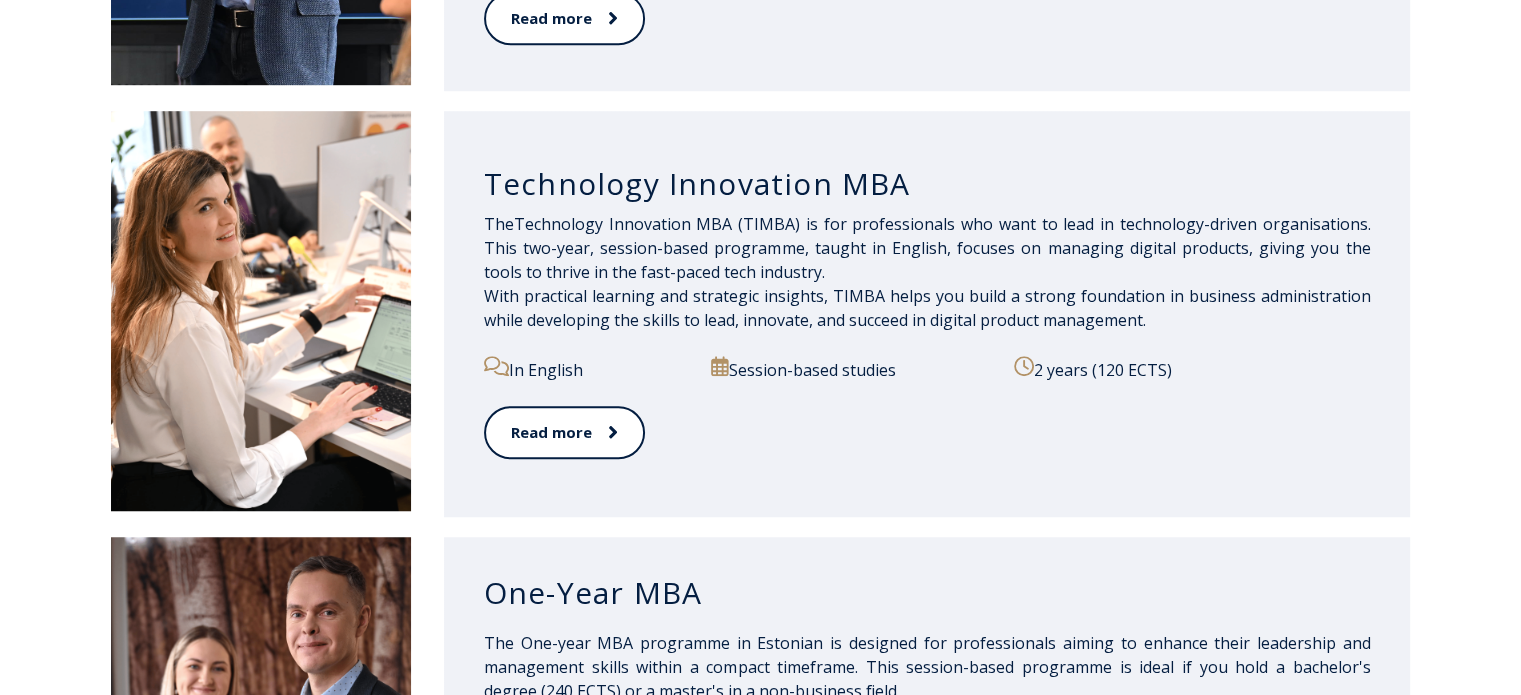 scroll, scrollTop: 1300, scrollLeft: 0, axis: vertical 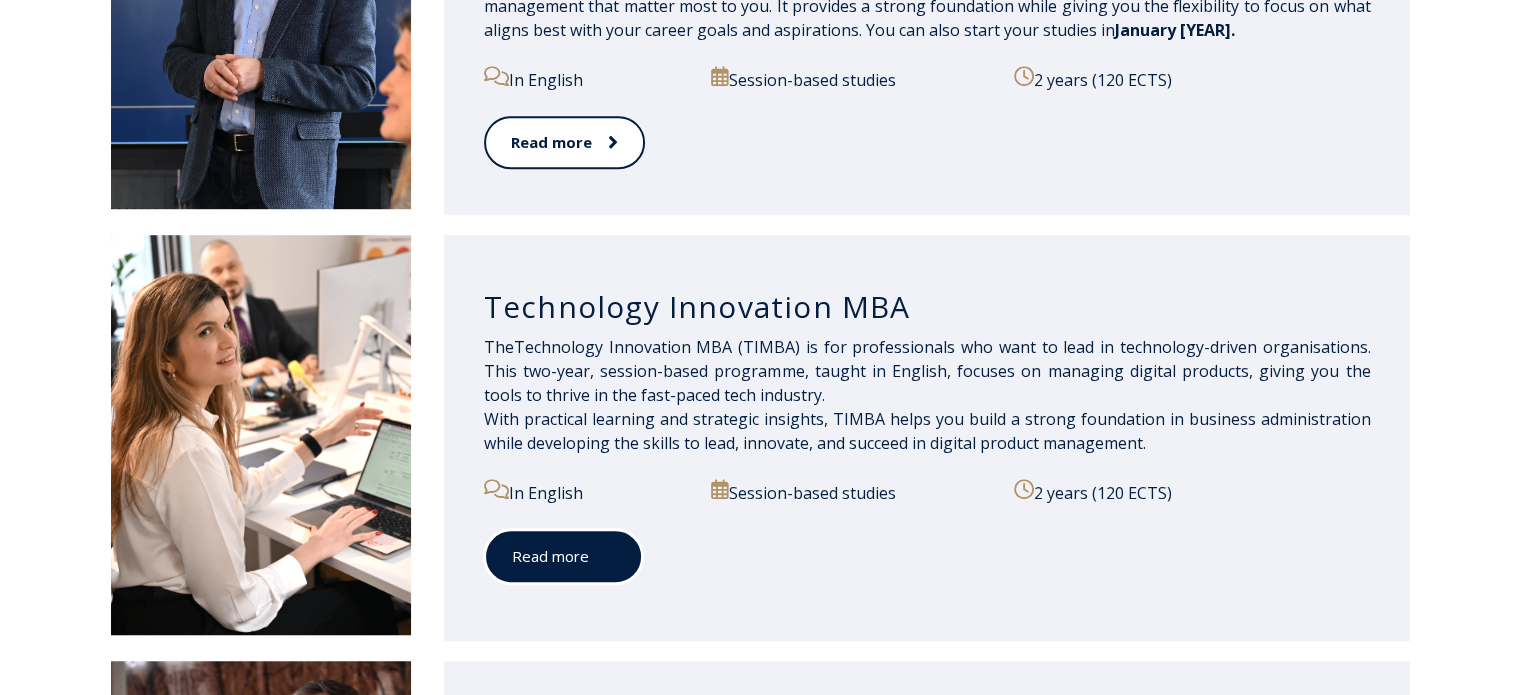 click at bounding box center [602, 556] 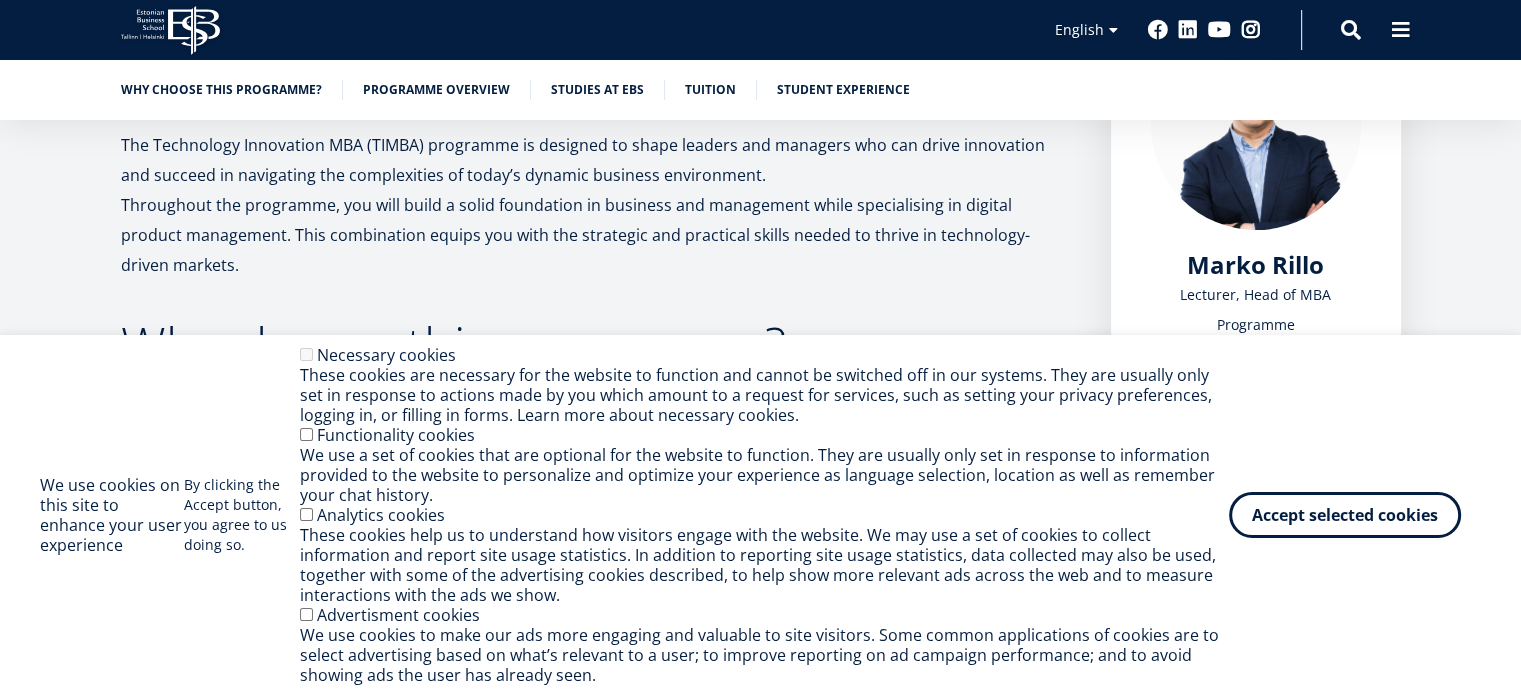scroll, scrollTop: 0, scrollLeft: 0, axis: both 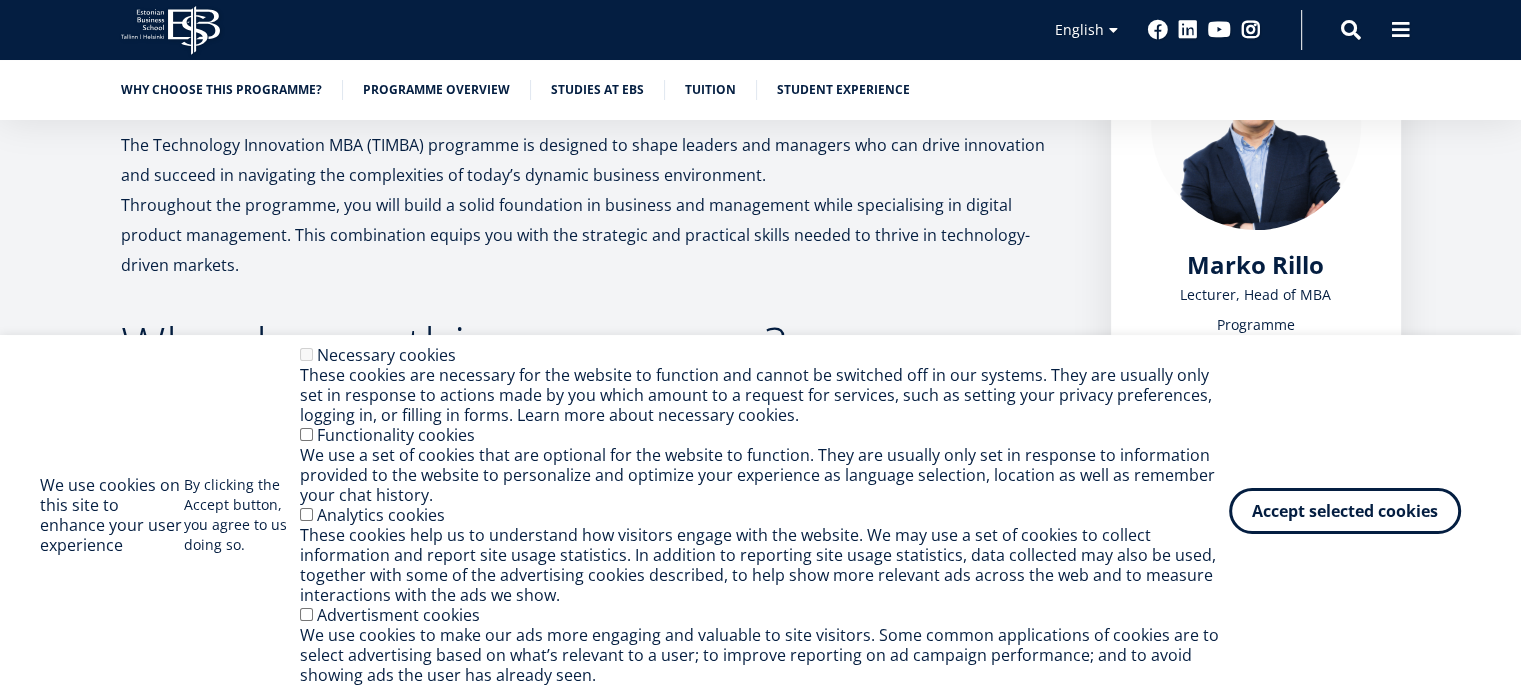click on "Accept selected cookies" at bounding box center (1345, 511) 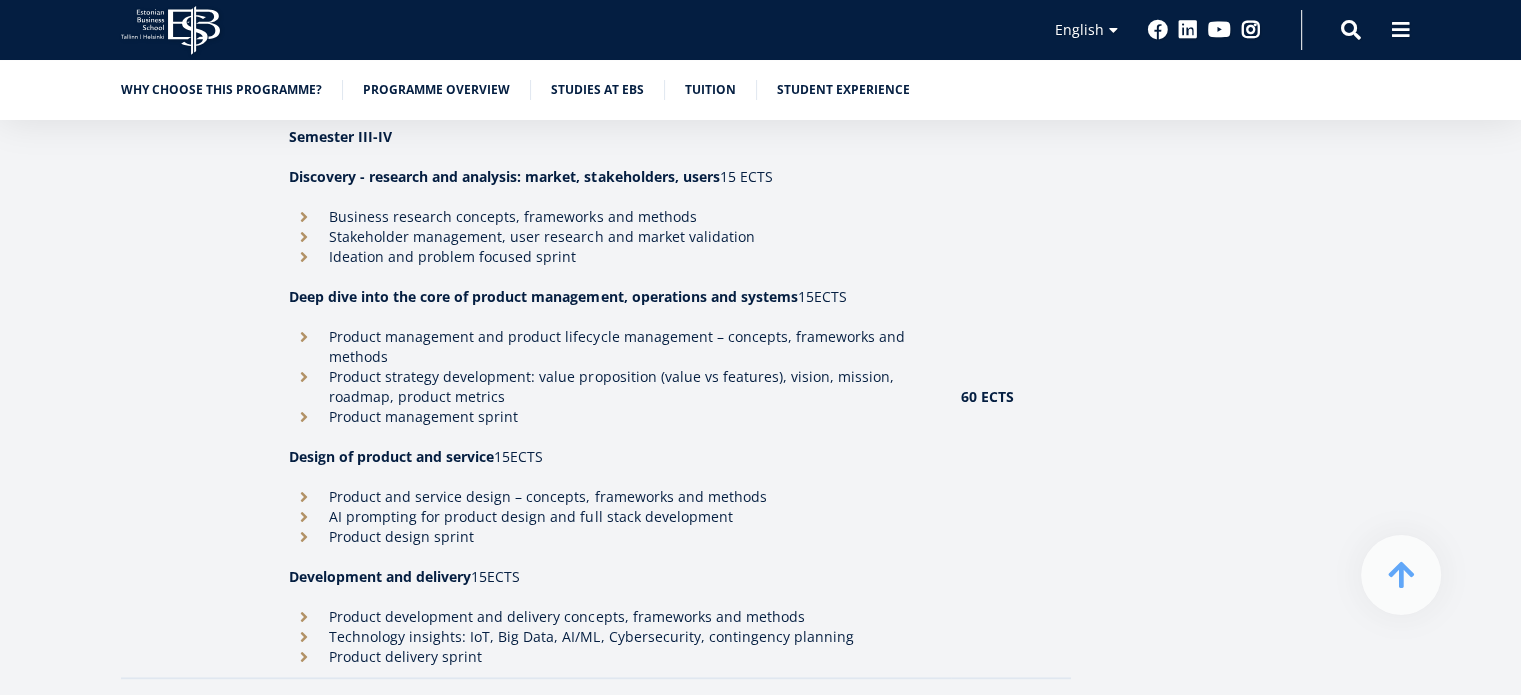 scroll, scrollTop: 3200, scrollLeft: 0, axis: vertical 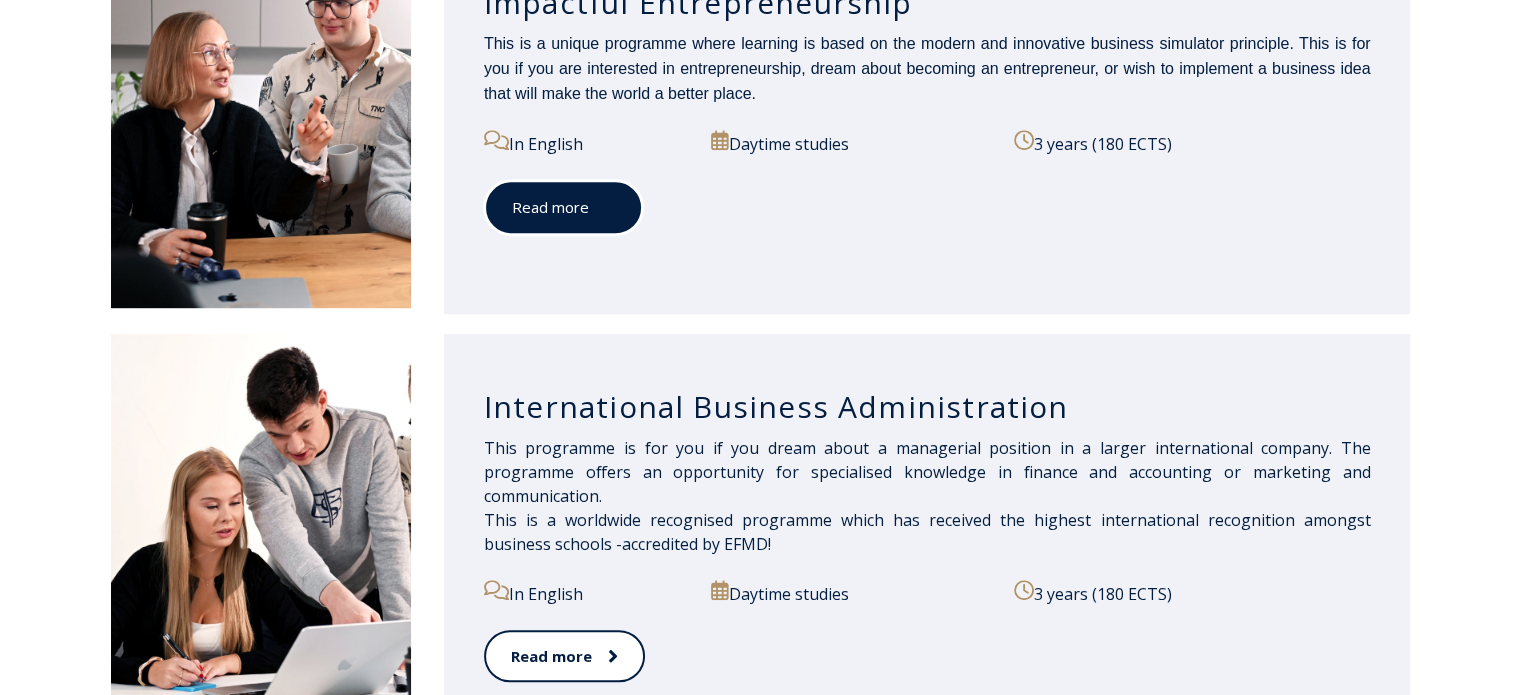 click on "Read more" at bounding box center (563, 207) 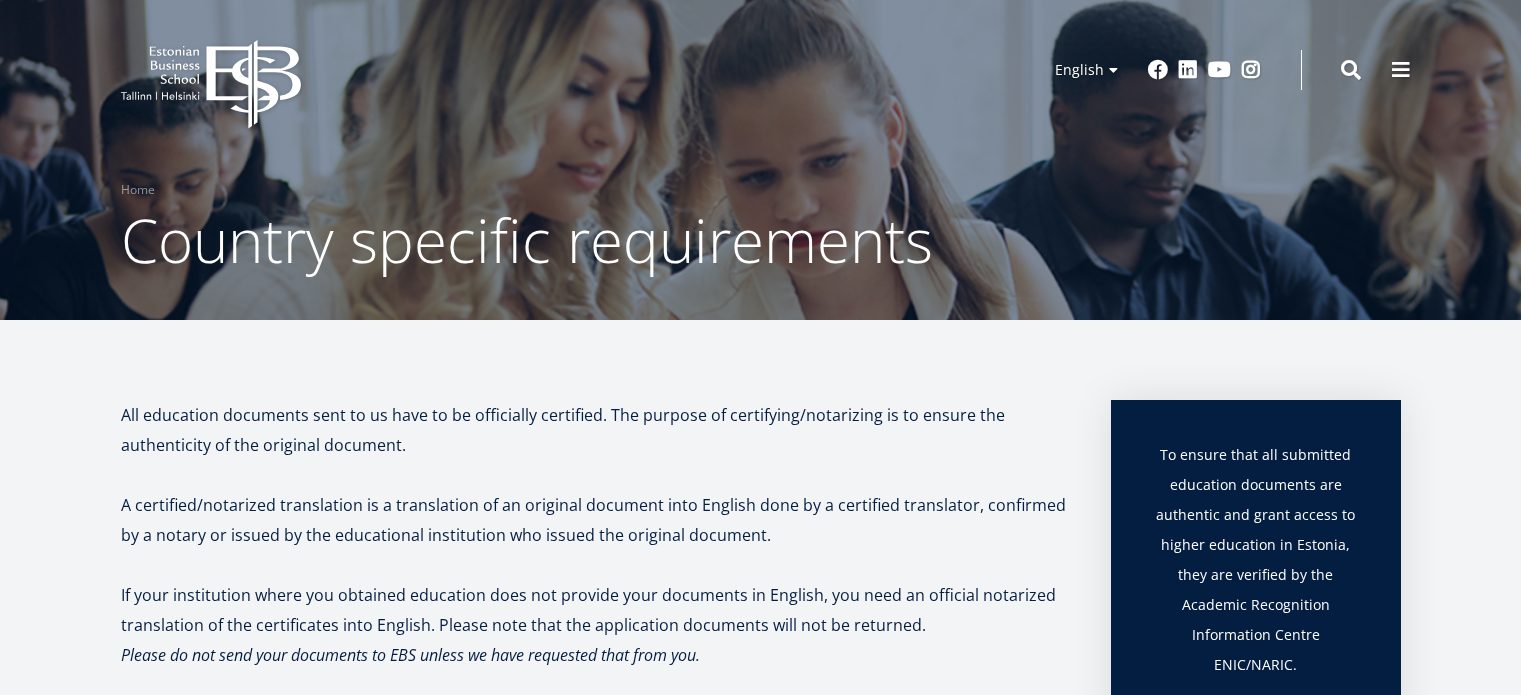 scroll, scrollTop: 0, scrollLeft: 0, axis: both 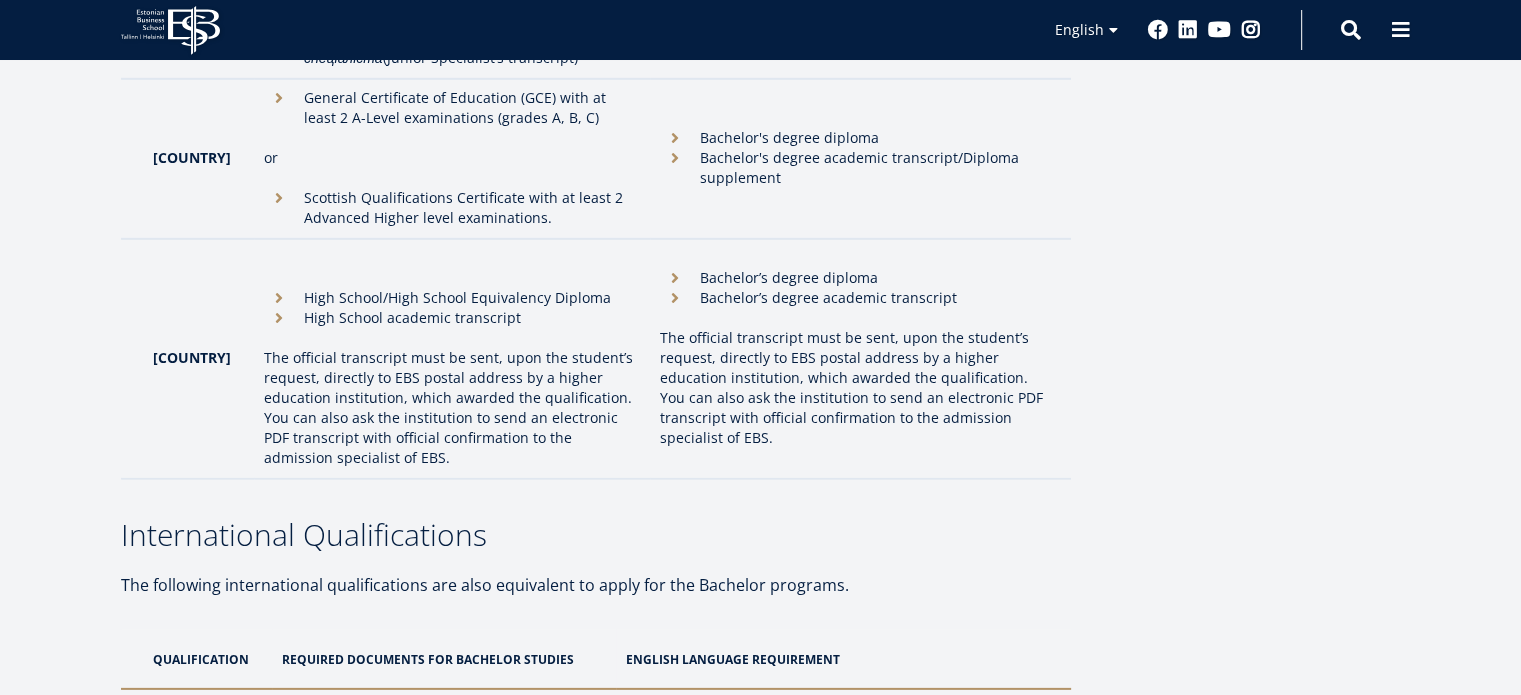 click on "Required documents for Bachelor studies" at bounding box center [444, 659] 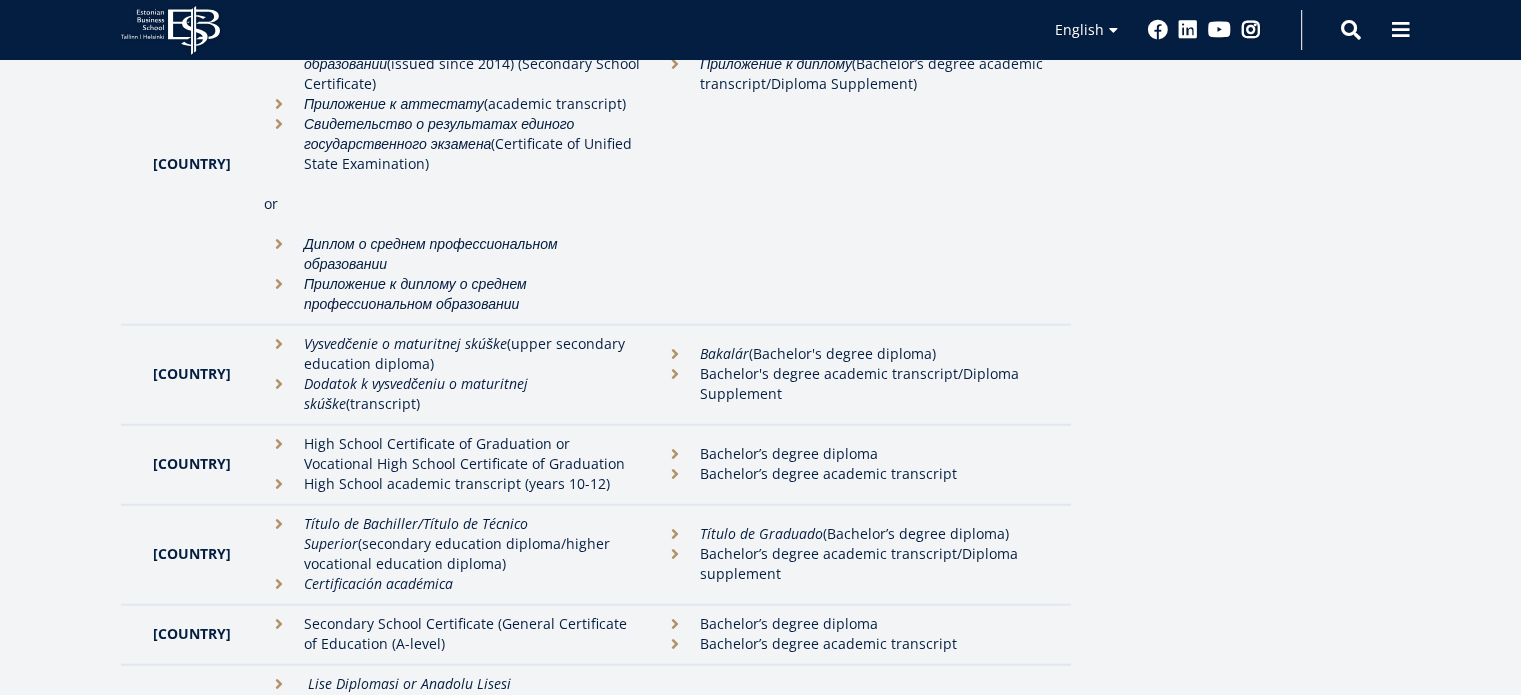 scroll, scrollTop: 4800, scrollLeft: 0, axis: vertical 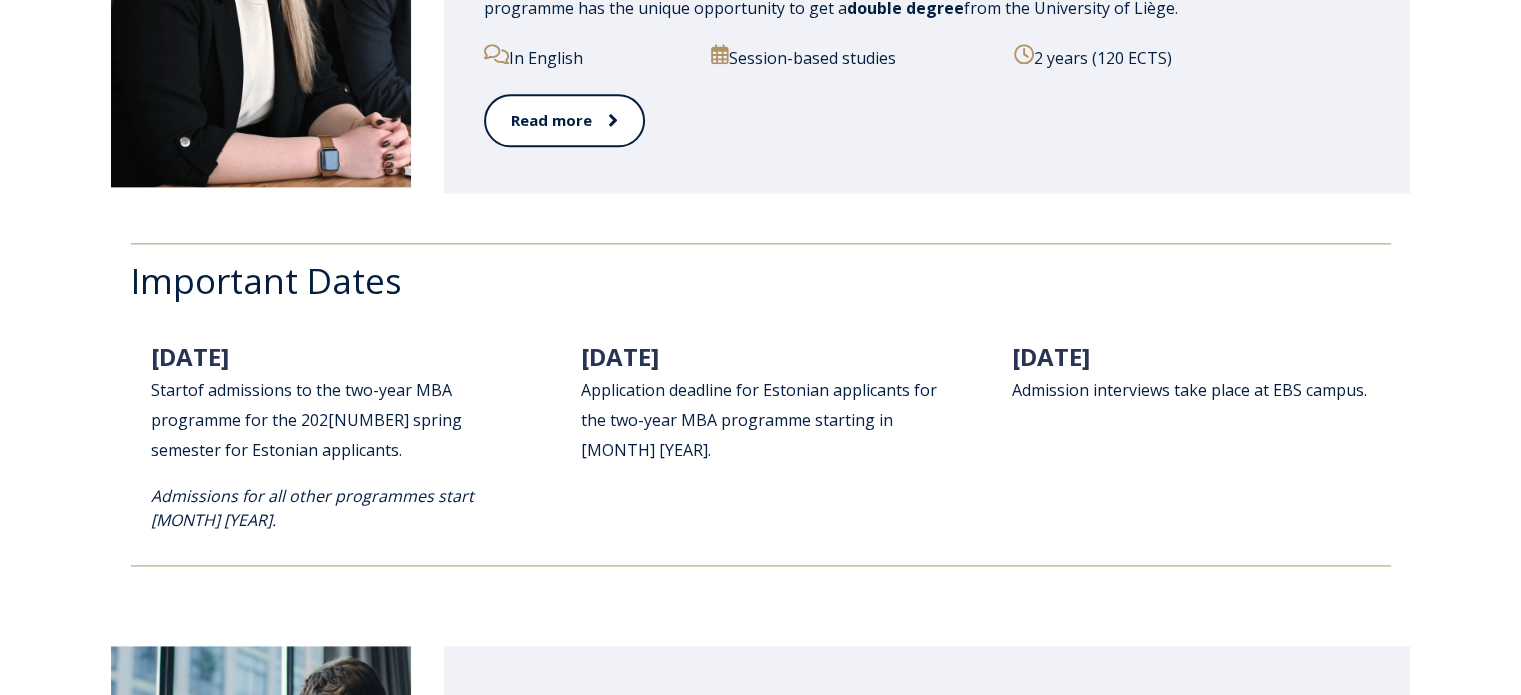click on "Important Dates" at bounding box center [761, 288] 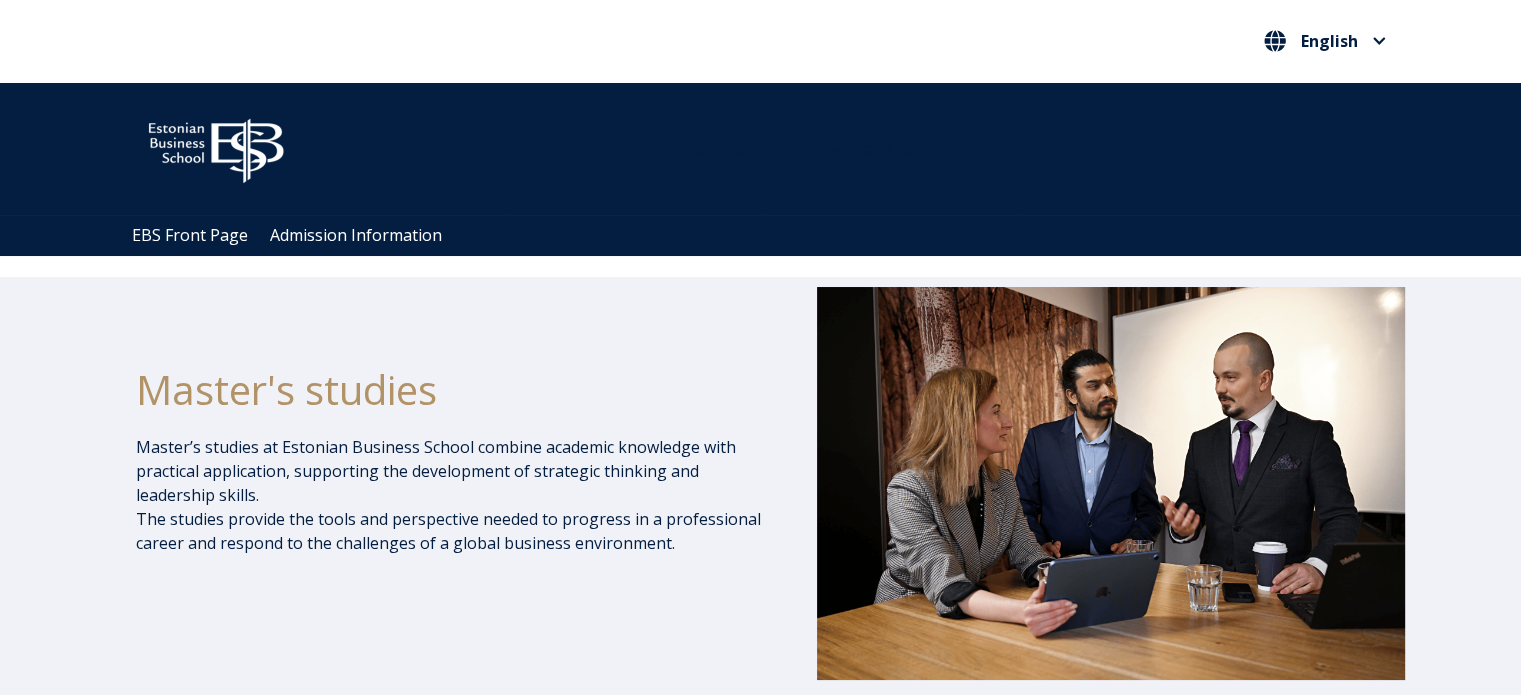 scroll, scrollTop: 0, scrollLeft: 0, axis: both 